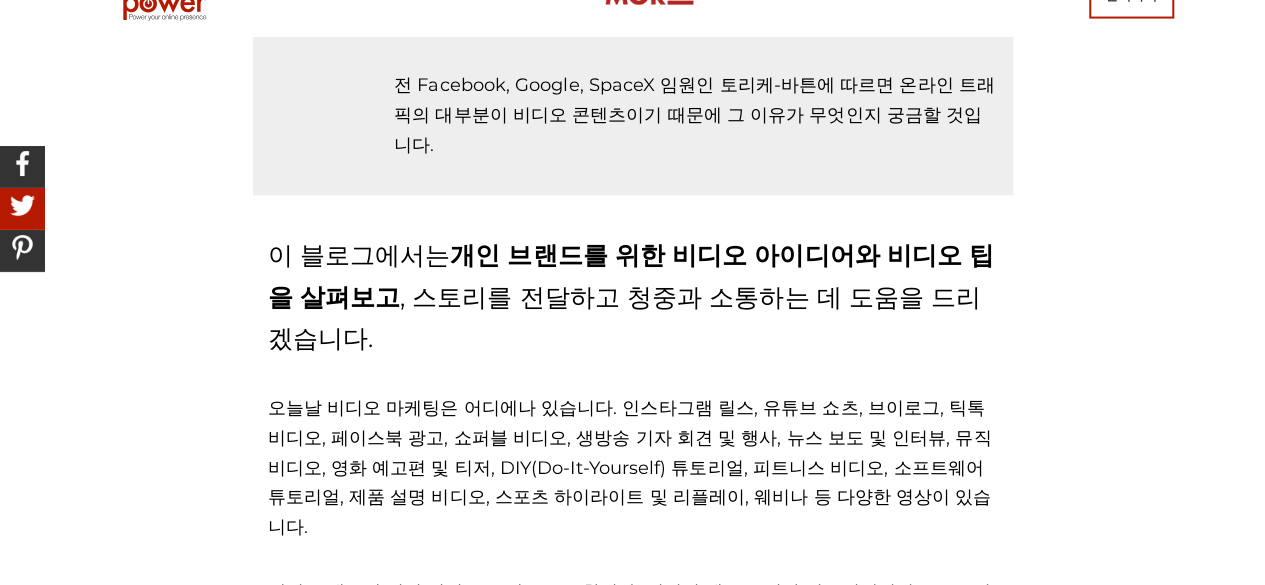 scroll, scrollTop: 900, scrollLeft: 0, axis: vertical 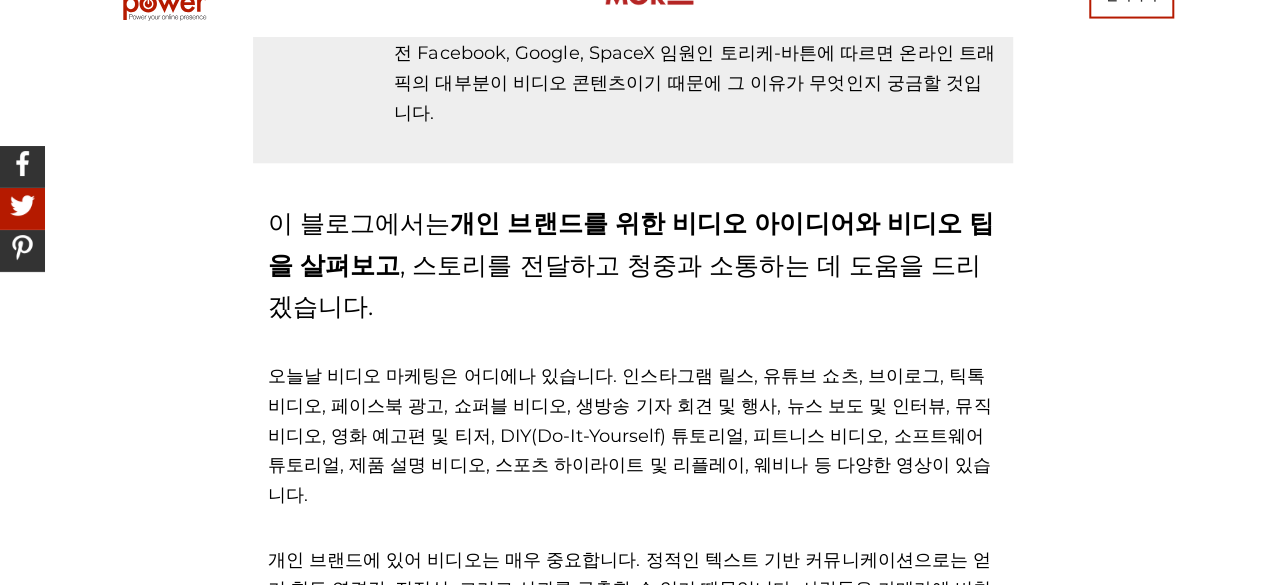 drag, startPoint x: 292, startPoint y: 201, endPoint x: 940, endPoint y: 298, distance: 655.2198 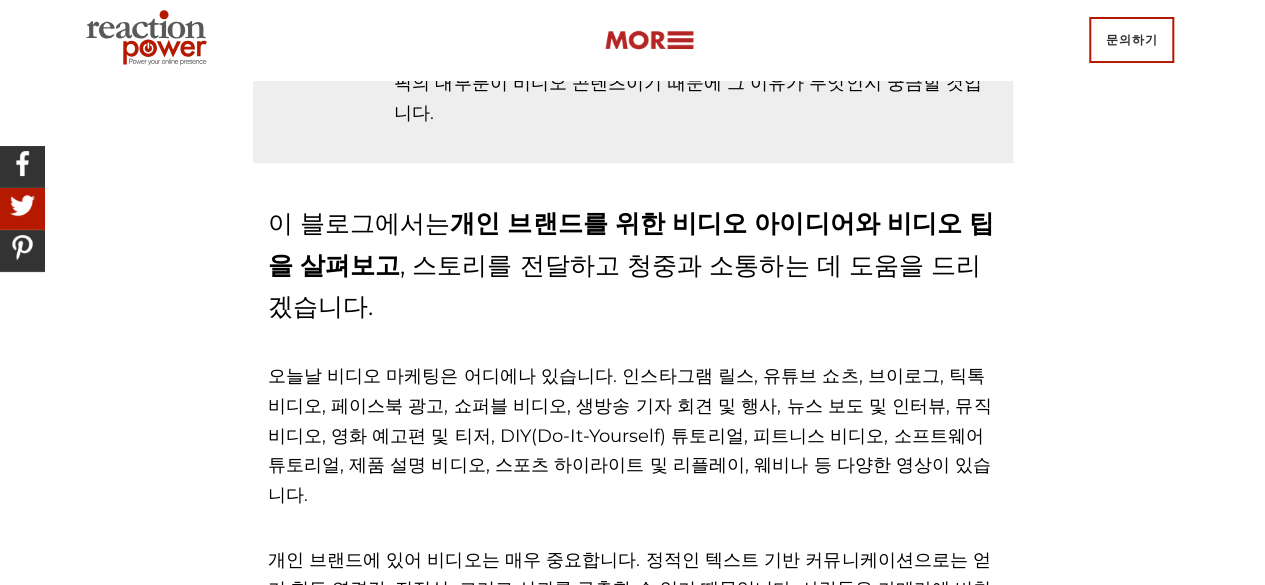 click on "이 블로그에서는  개인 브랜드를 위한 비디오 아이디어와 비디오 팁을 살펴보고  , 스토리를 전달하고 청중과 소통하는 데 도움을 드리겠습니다.
오늘날 비디오 마케팅은 어디에나 있습니다. 인스타그램 릴스, 유튜브 쇼츠, 브이로그, 틱톡 비디오, 페이스북 광고, 쇼퍼블 비디오, 생방송 기자 회견 및 행사, 뉴스 보도 및 인터뷰, 뮤직 비디오, 영화 예고편 및 티저, DIY(Do-It-Yourself) 튜토리얼, 피트니스 비디오, 소프트웨어 튜토리얼, 제품 설명 비디오, 스포츠 하이라이트 및 리플레이, 웨비나 등 다양한 영상이 있습니다." at bounding box center [633, 428] 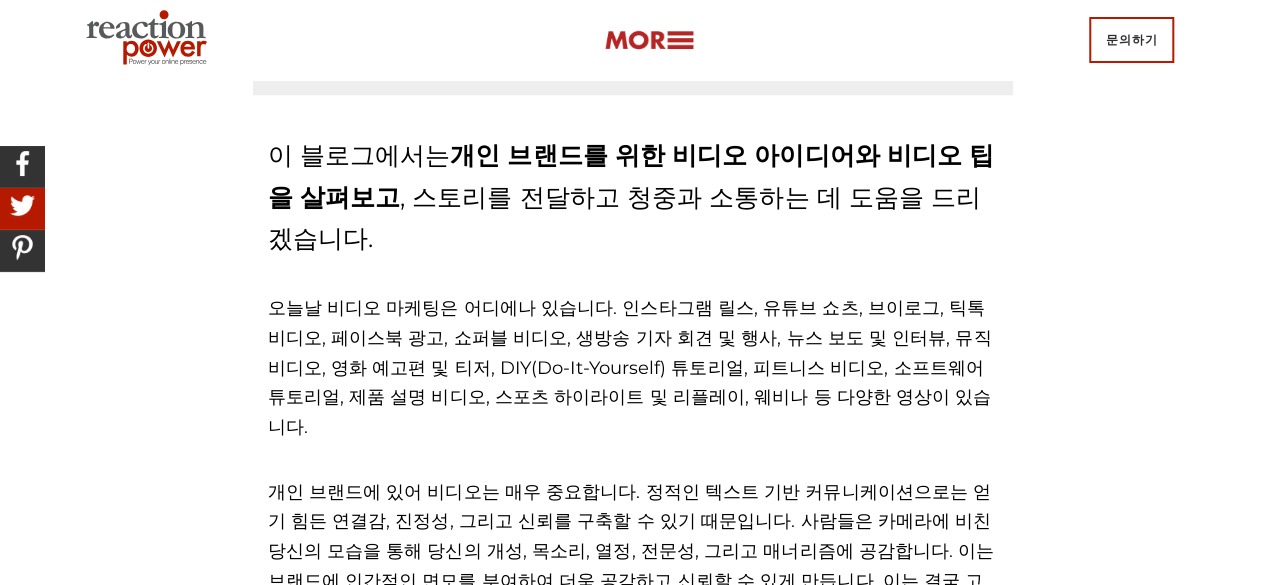 scroll, scrollTop: 1000, scrollLeft: 0, axis: vertical 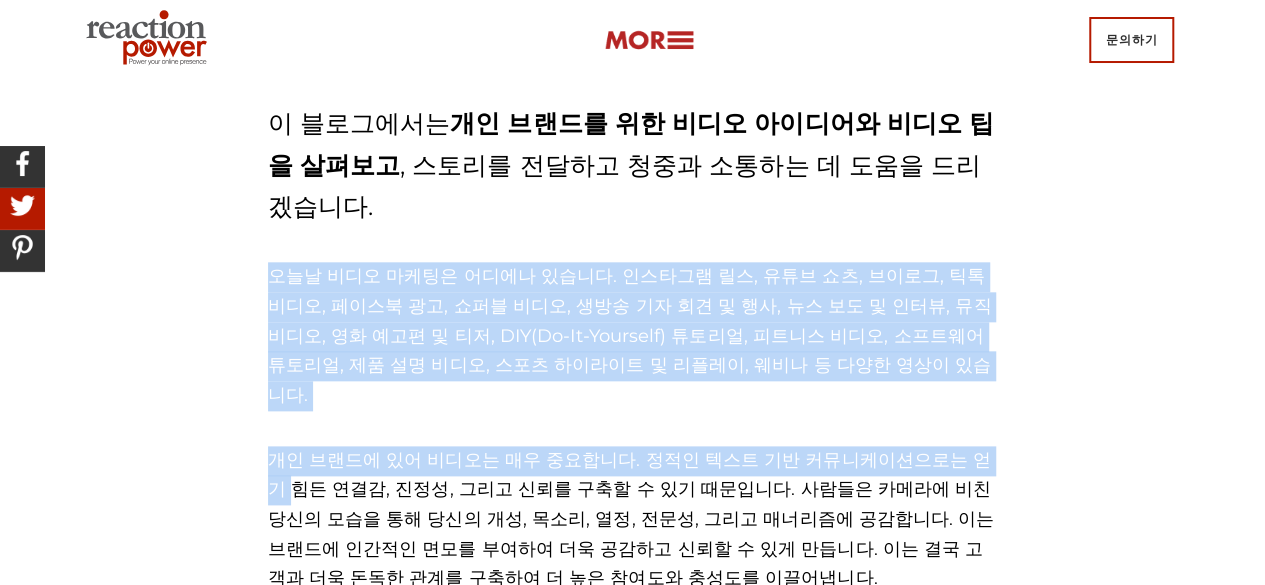 drag, startPoint x: 254, startPoint y: 261, endPoint x: 959, endPoint y: 377, distance: 714.47955 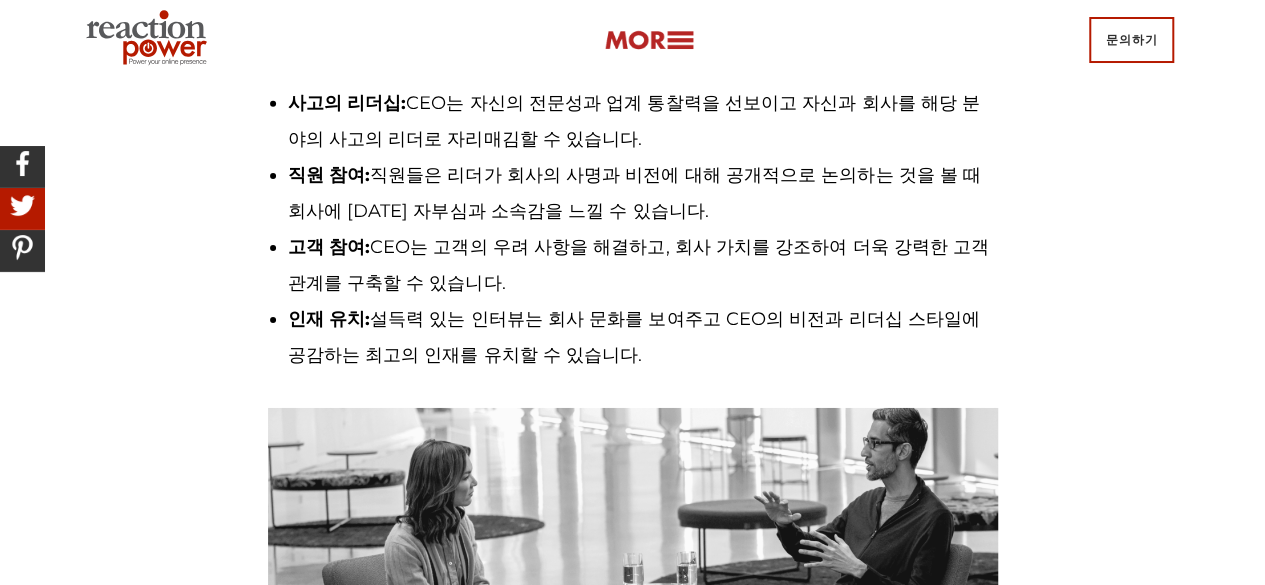 scroll, scrollTop: 3000, scrollLeft: 0, axis: vertical 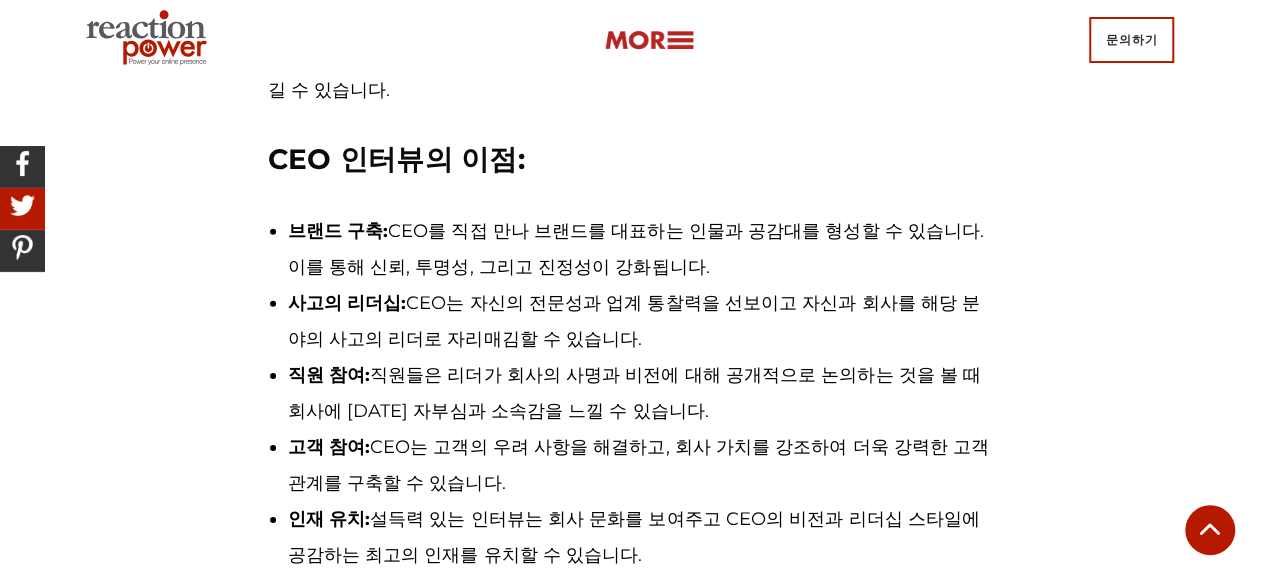 drag, startPoint x: 370, startPoint y: 138, endPoint x: 684, endPoint y: 176, distance: 316.29102 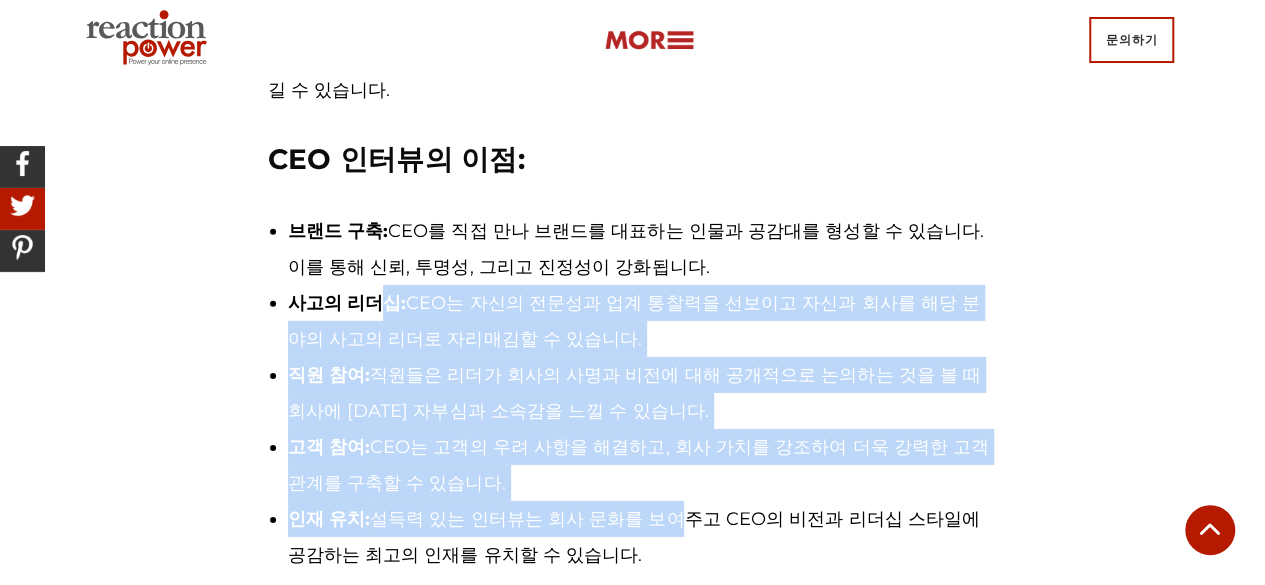 drag, startPoint x: 380, startPoint y: 231, endPoint x: 642, endPoint y: 420, distance: 323.05573 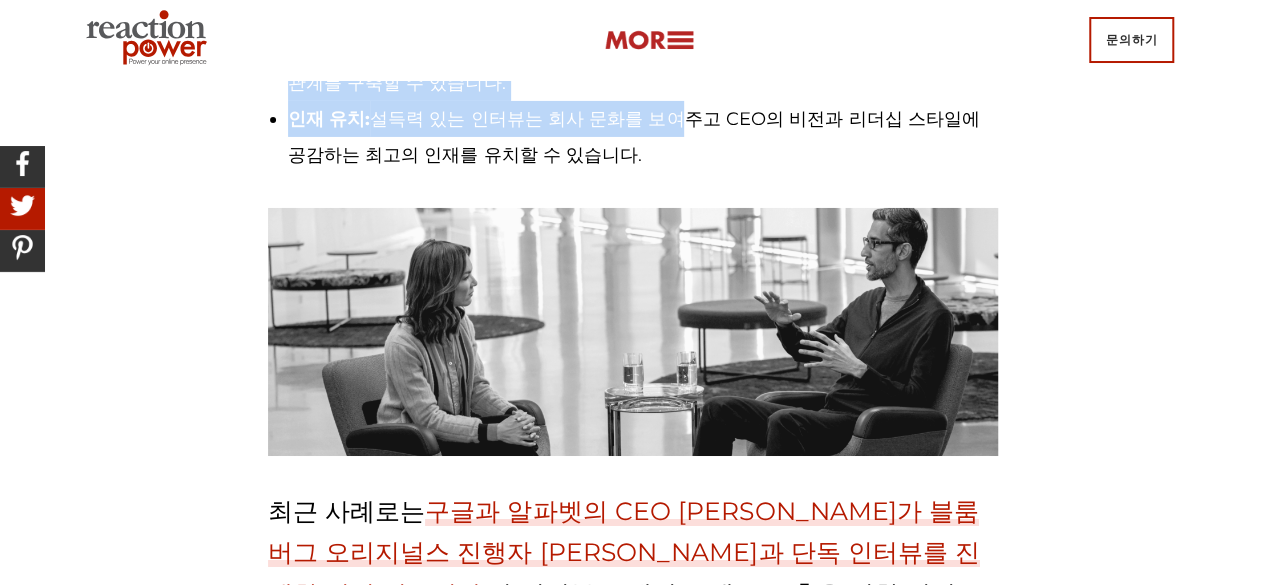scroll, scrollTop: 3200, scrollLeft: 0, axis: vertical 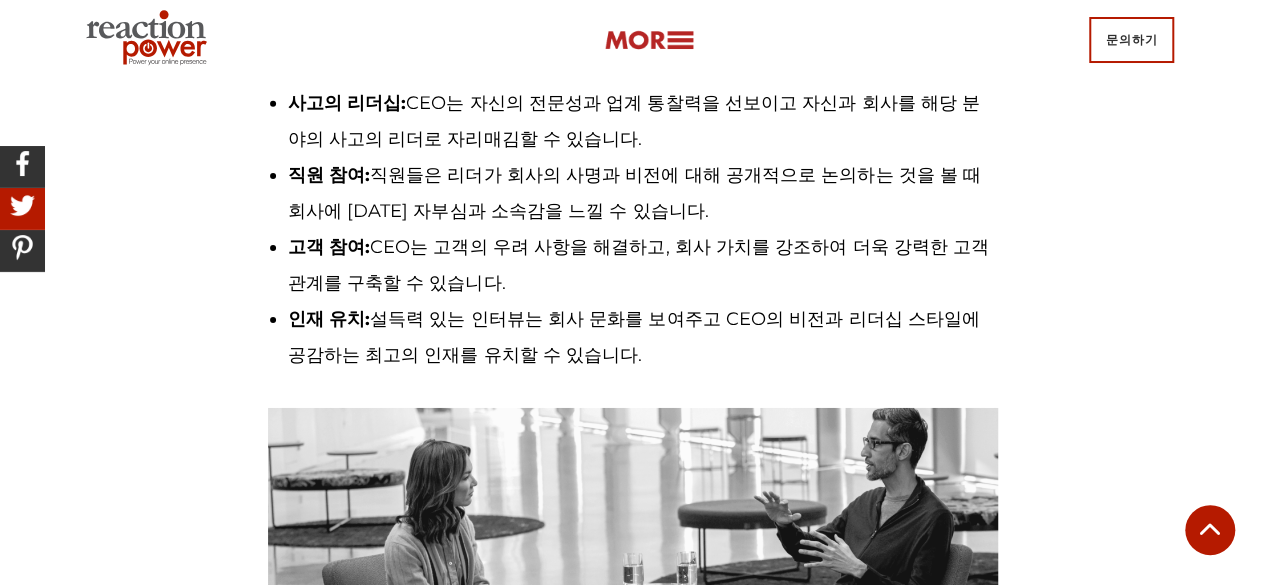 click on "설득력 있는 인터뷰는 회사 문화를 보여주고 CEO의 비전과 리더십 스타일에 공감하는 최고의 인재를 유치할 수 있습니다." at bounding box center [634, 337] 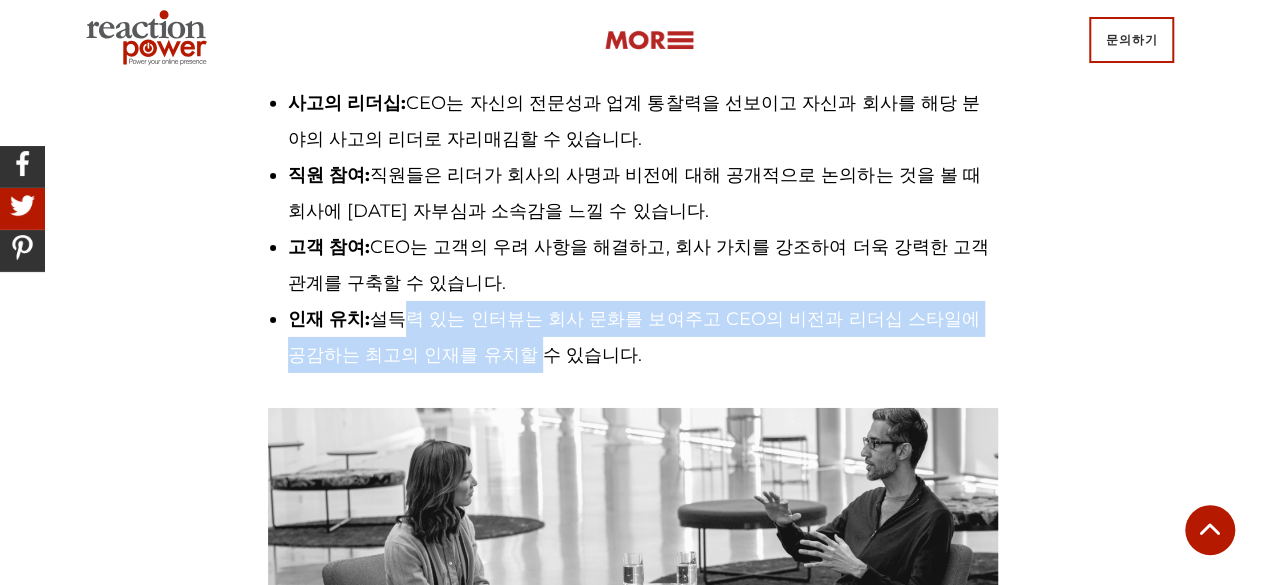 drag, startPoint x: 384, startPoint y: 234, endPoint x: 460, endPoint y: 257, distance: 79.40403 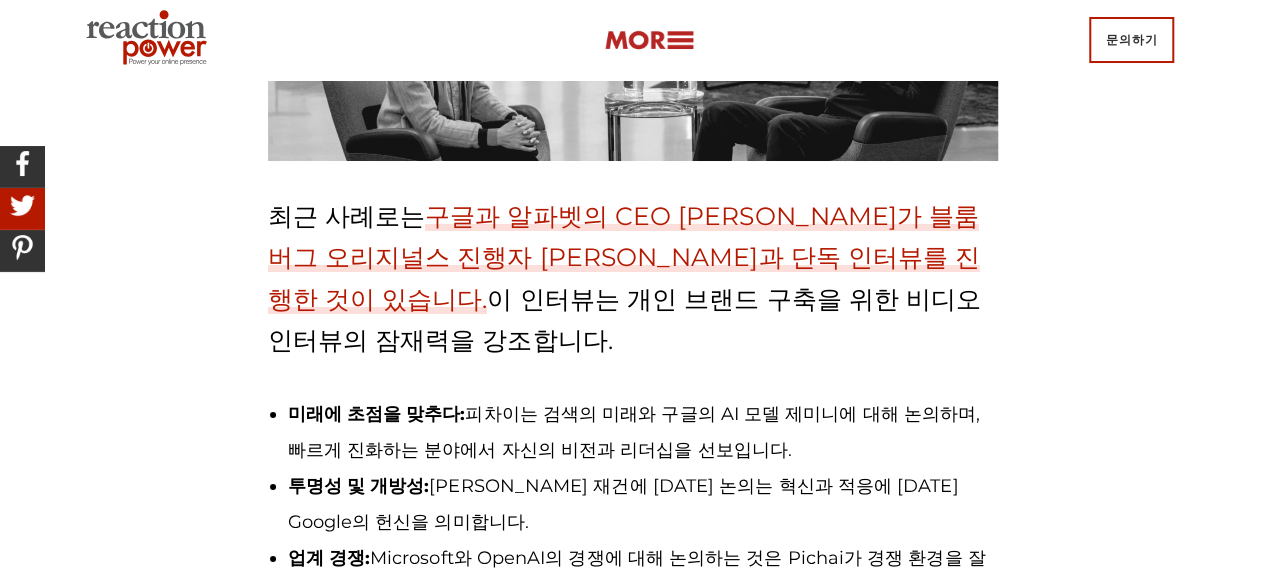scroll, scrollTop: 3700, scrollLeft: 0, axis: vertical 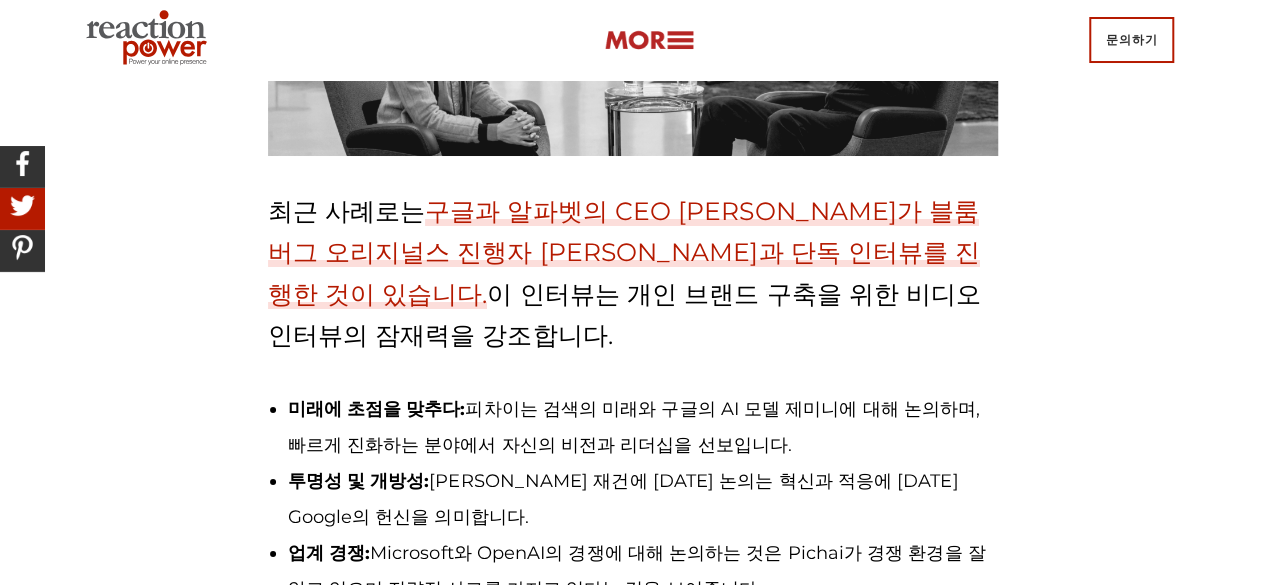drag, startPoint x: 338, startPoint y: 268, endPoint x: 898, endPoint y: 449, distance: 588.5244 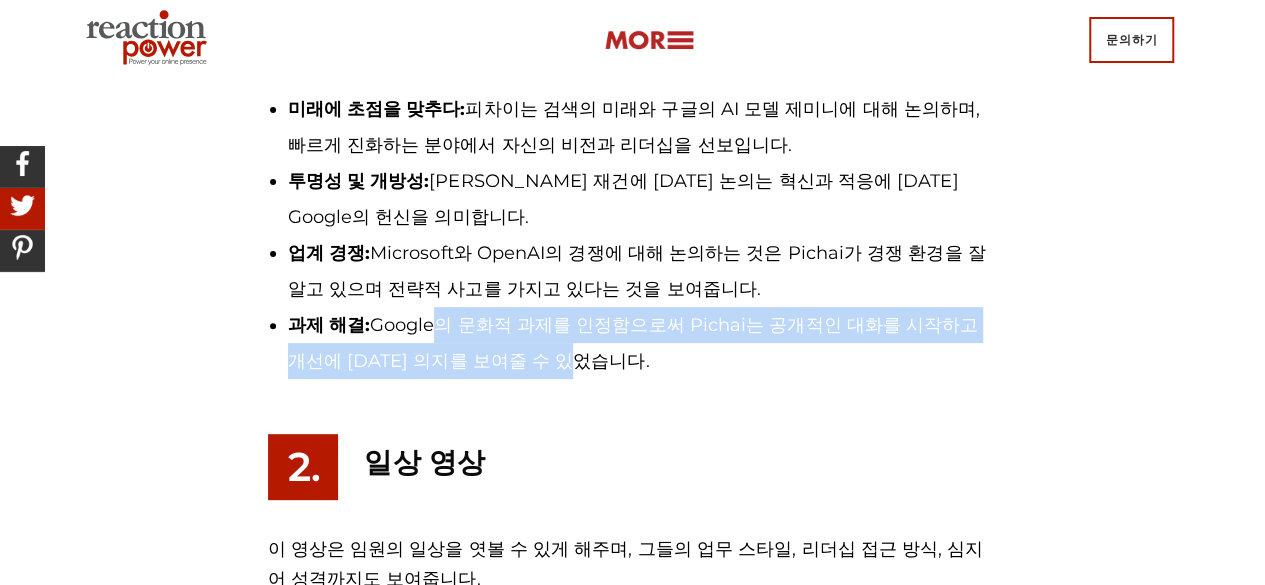 drag, startPoint x: 426, startPoint y: 215, endPoint x: 548, endPoint y: 230, distance: 122.91867 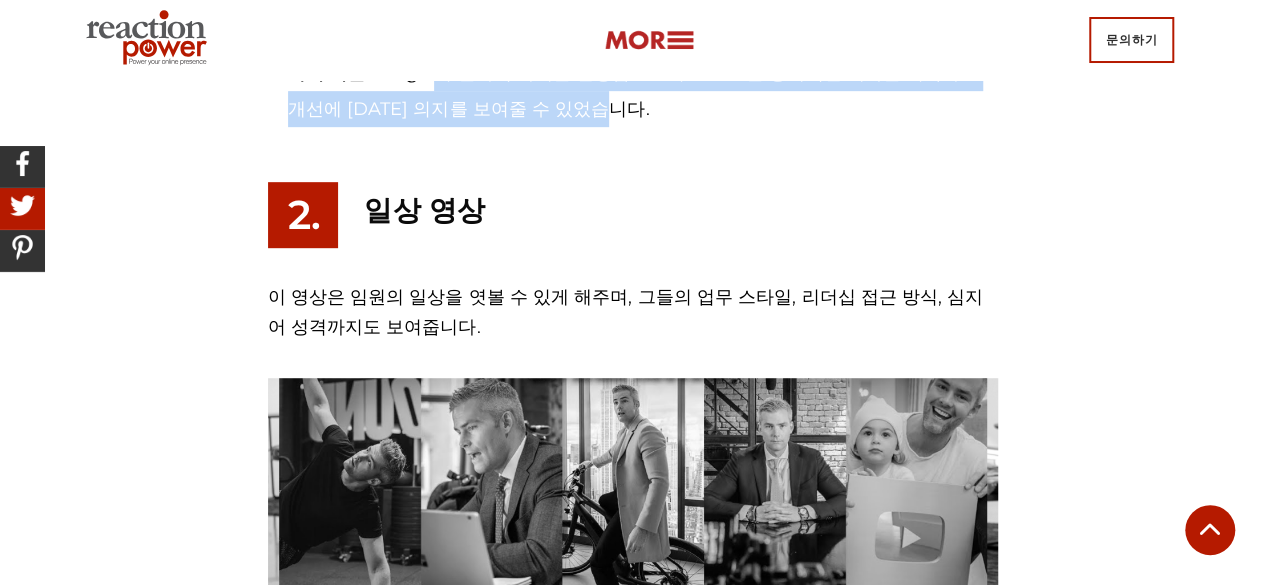 scroll, scrollTop: 4200, scrollLeft: 0, axis: vertical 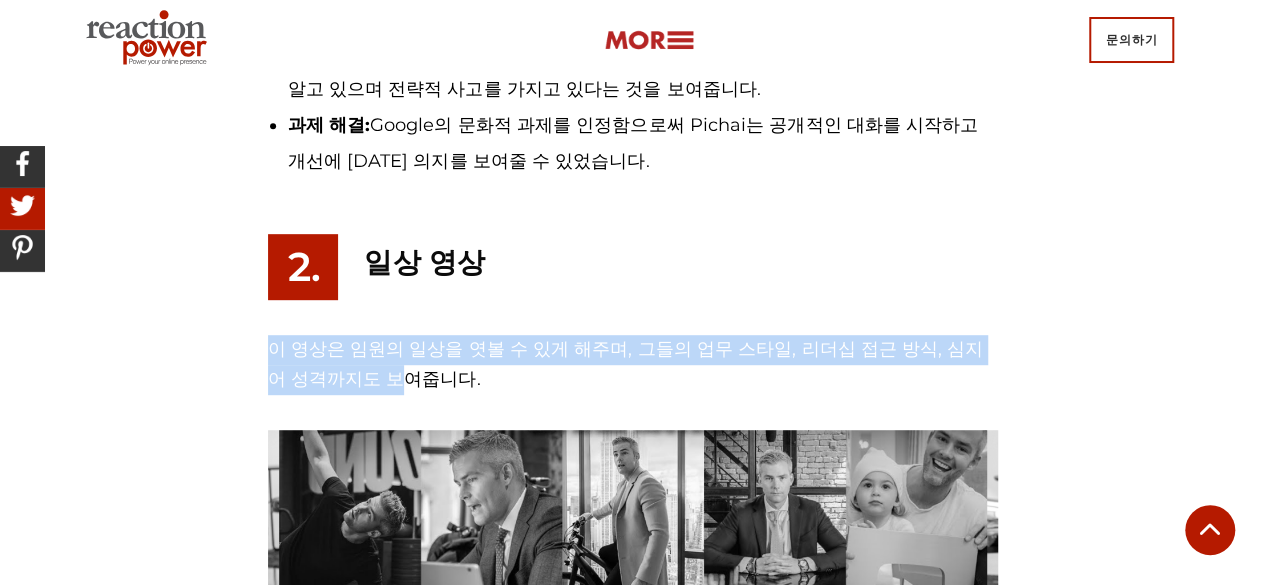 drag, startPoint x: 344, startPoint y: 247, endPoint x: 675, endPoint y: 191, distance: 335.70374 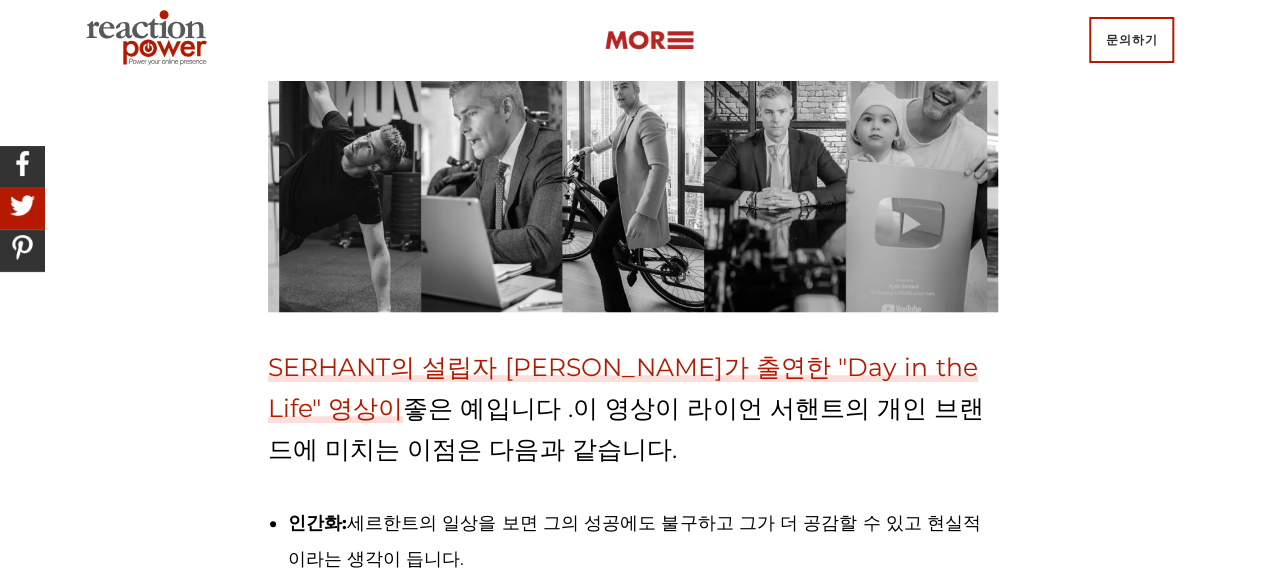 scroll, scrollTop: 4600, scrollLeft: 0, axis: vertical 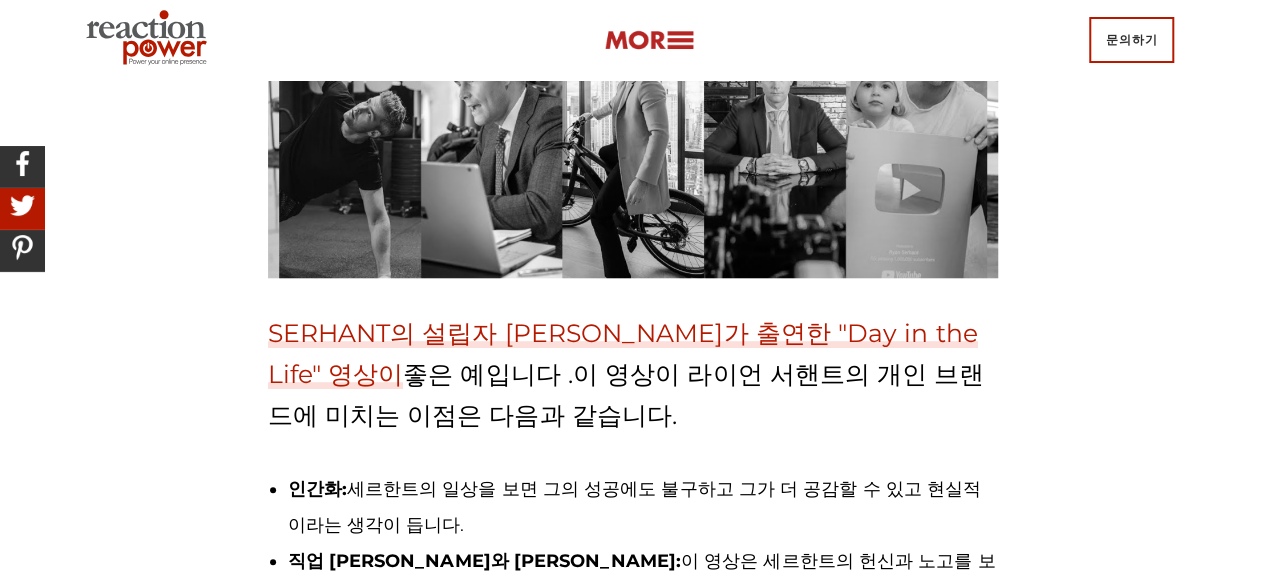 drag, startPoint x: 382, startPoint y: 253, endPoint x: 513, endPoint y: 392, distance: 191.00262 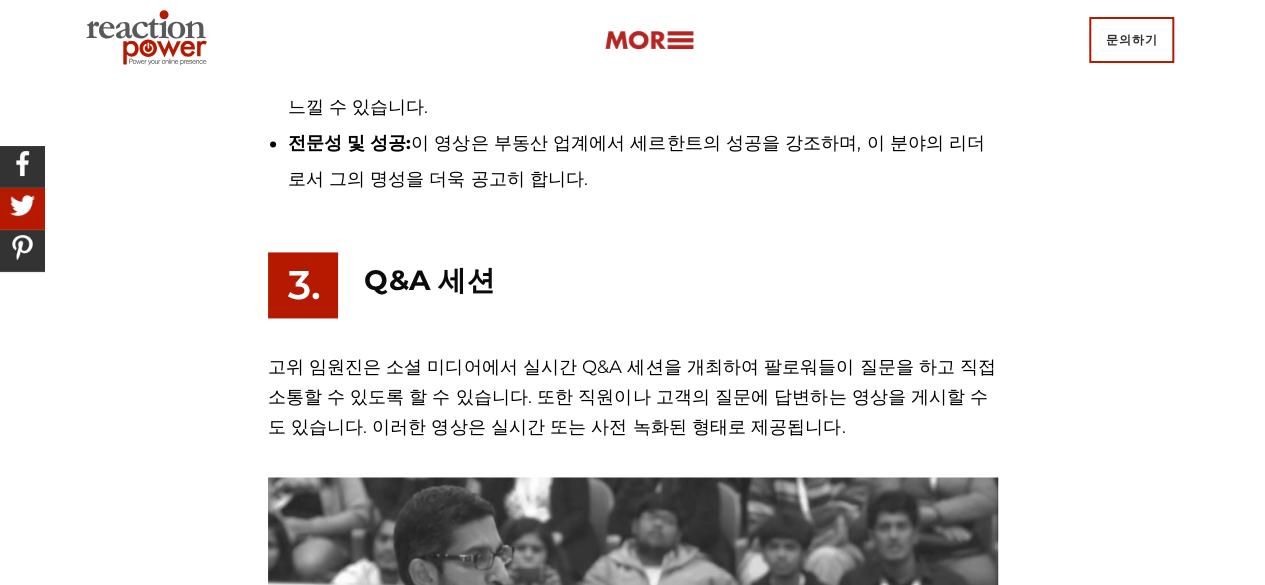 scroll, scrollTop: 5200, scrollLeft: 0, axis: vertical 